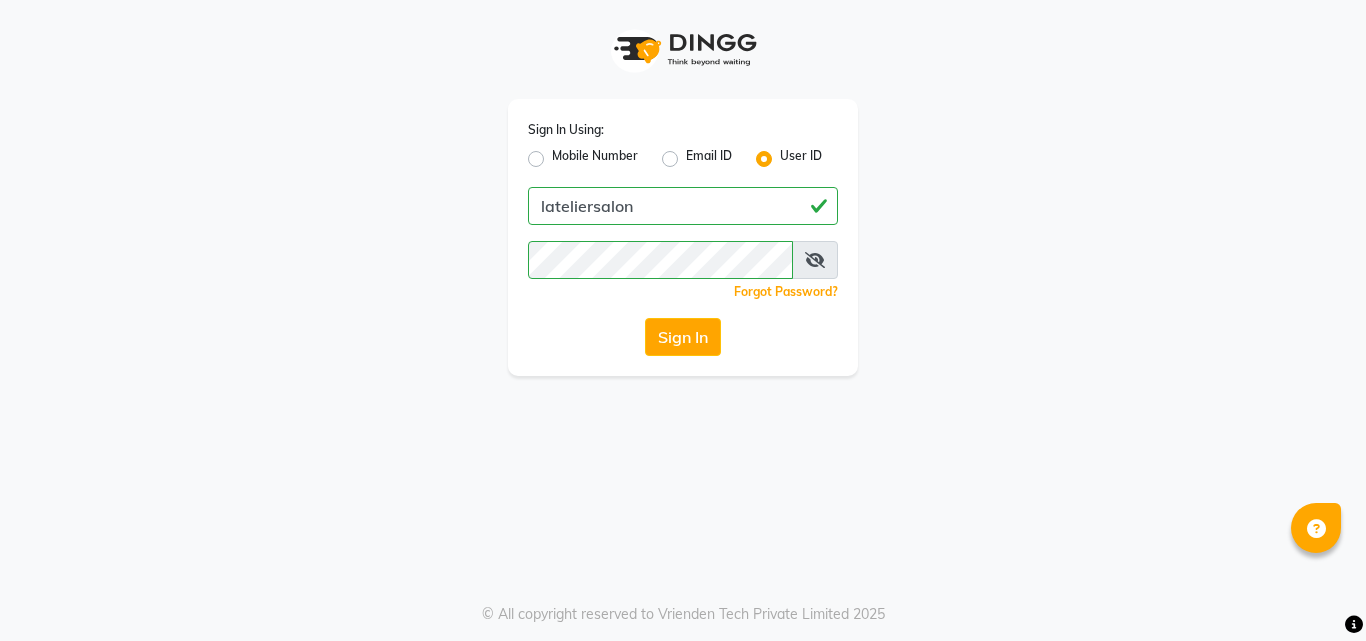 scroll, scrollTop: 0, scrollLeft: 0, axis: both 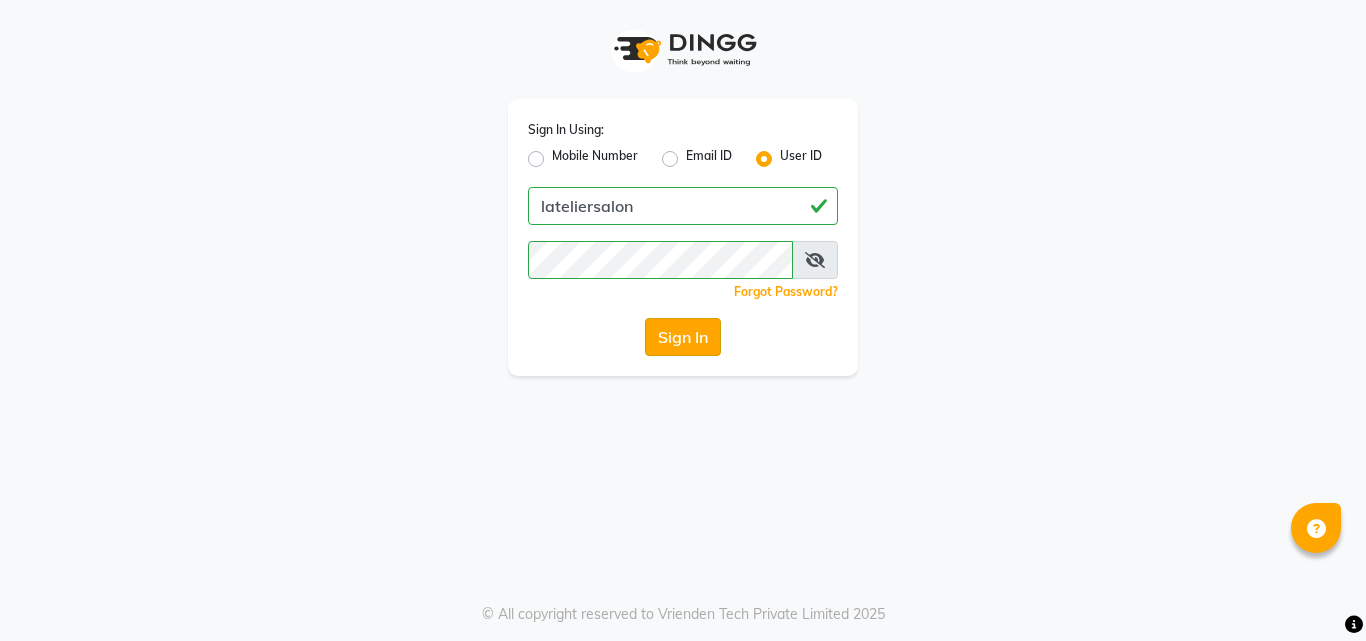 click on "Sign In" 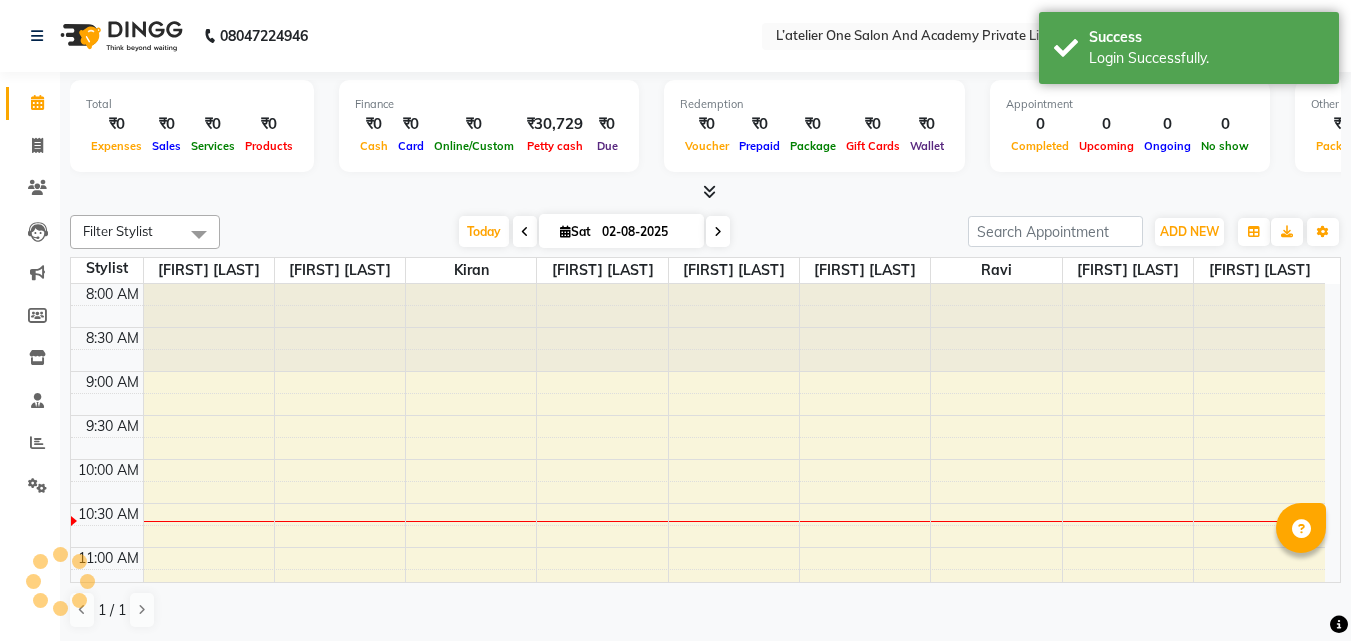 scroll, scrollTop: 0, scrollLeft: 0, axis: both 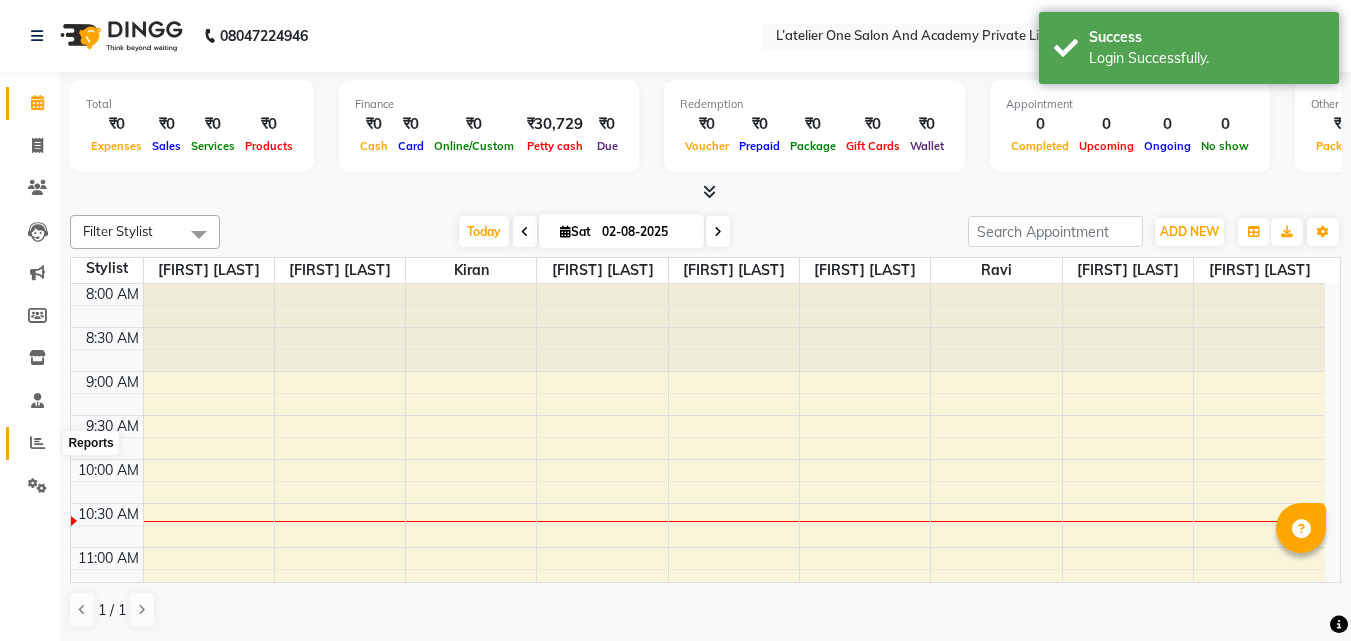 click 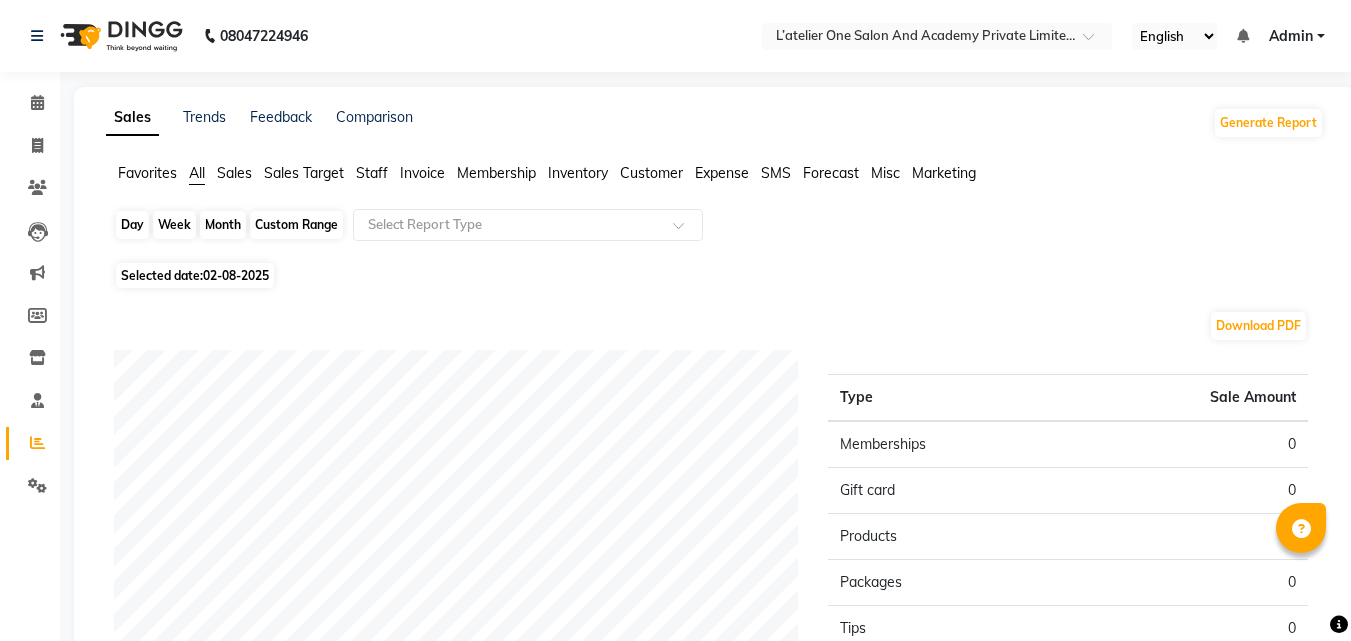 click on "Day" 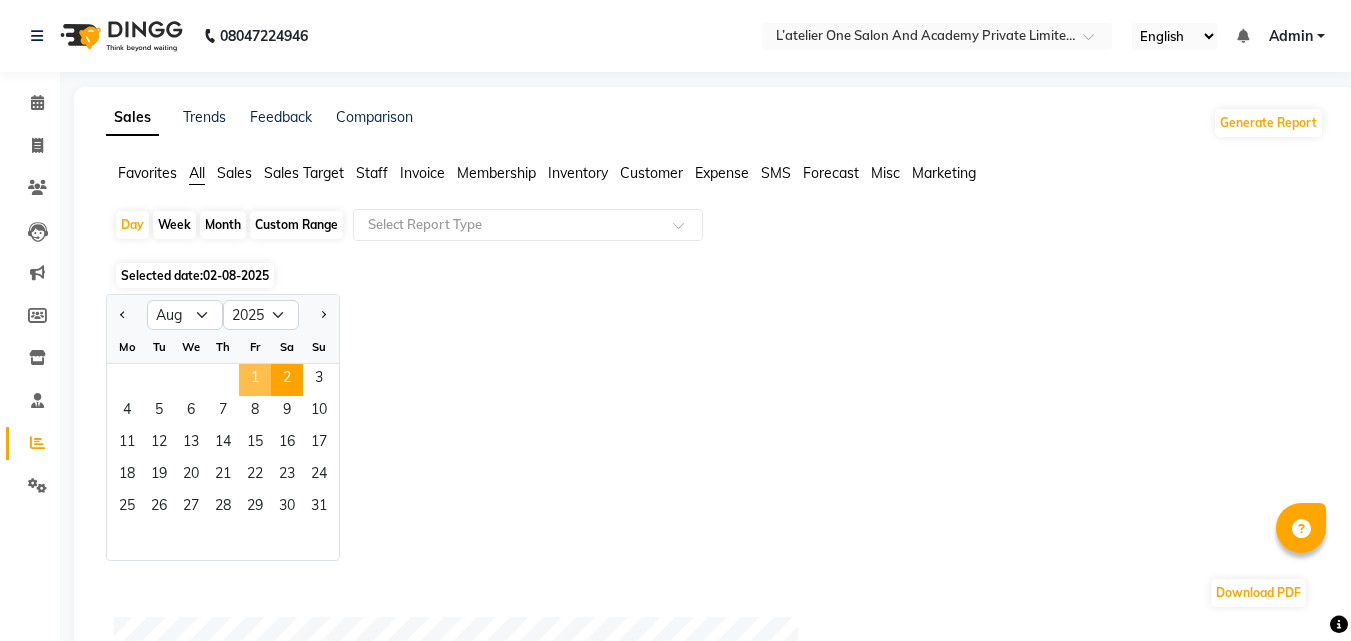 click on "1" 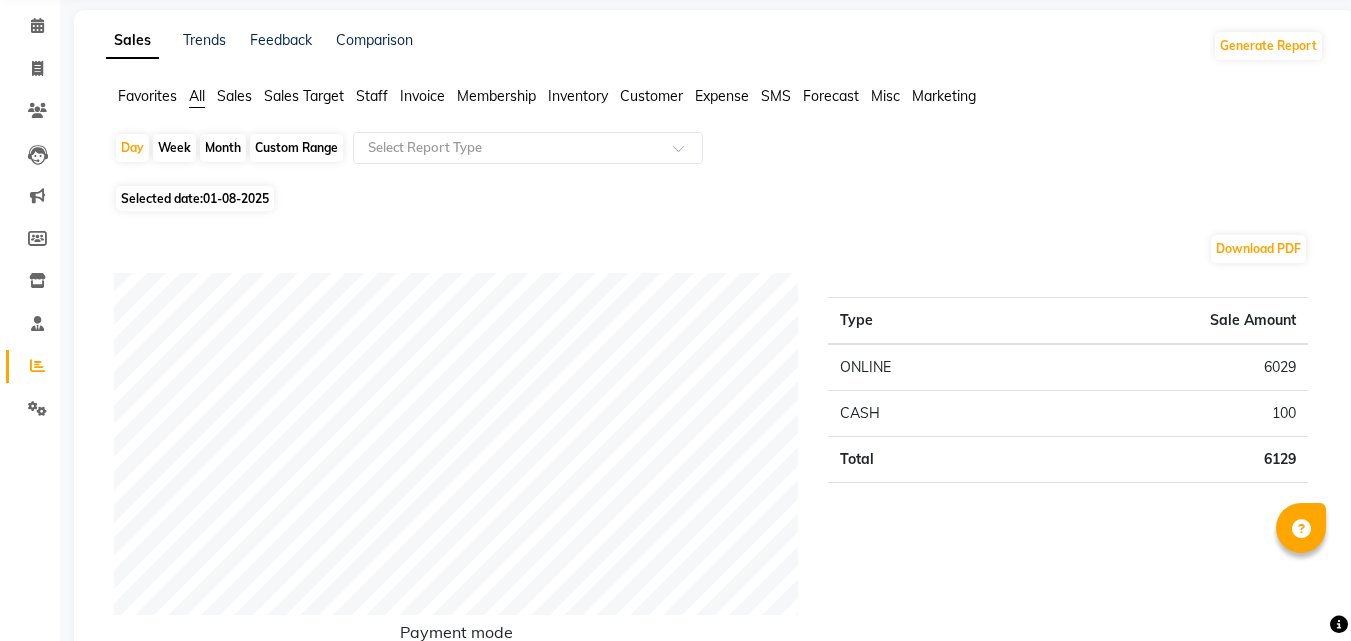 scroll, scrollTop: 40, scrollLeft: 0, axis: vertical 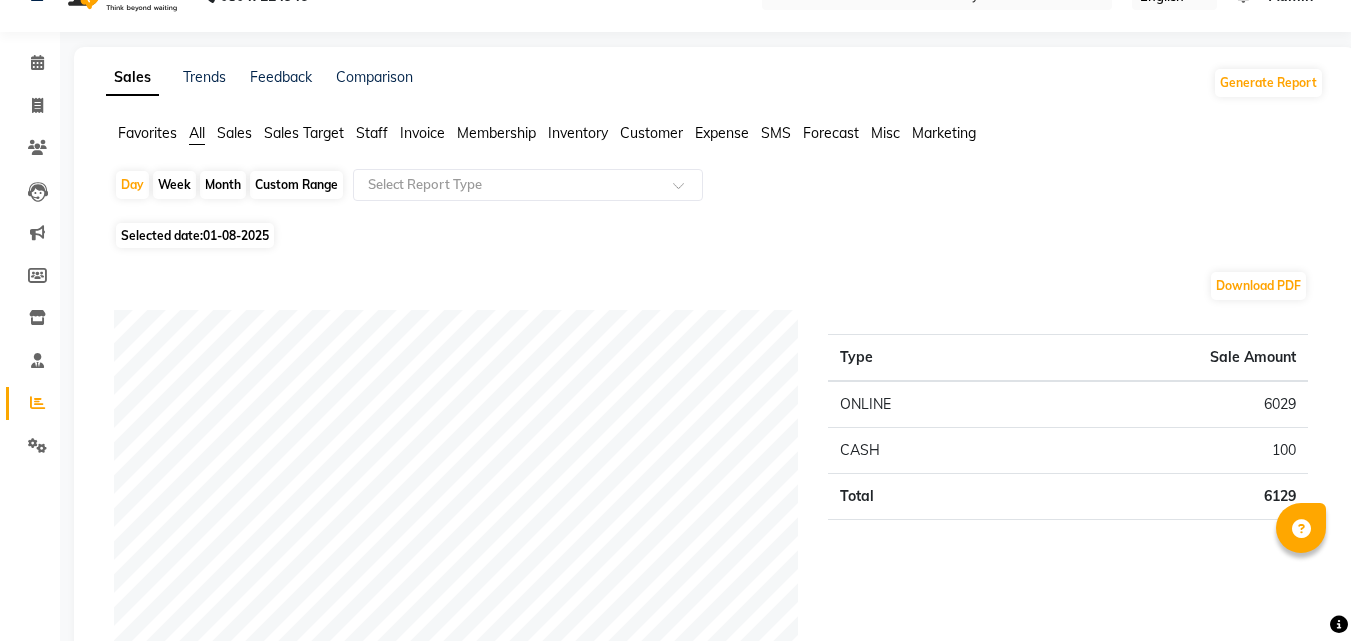 click on "Month" 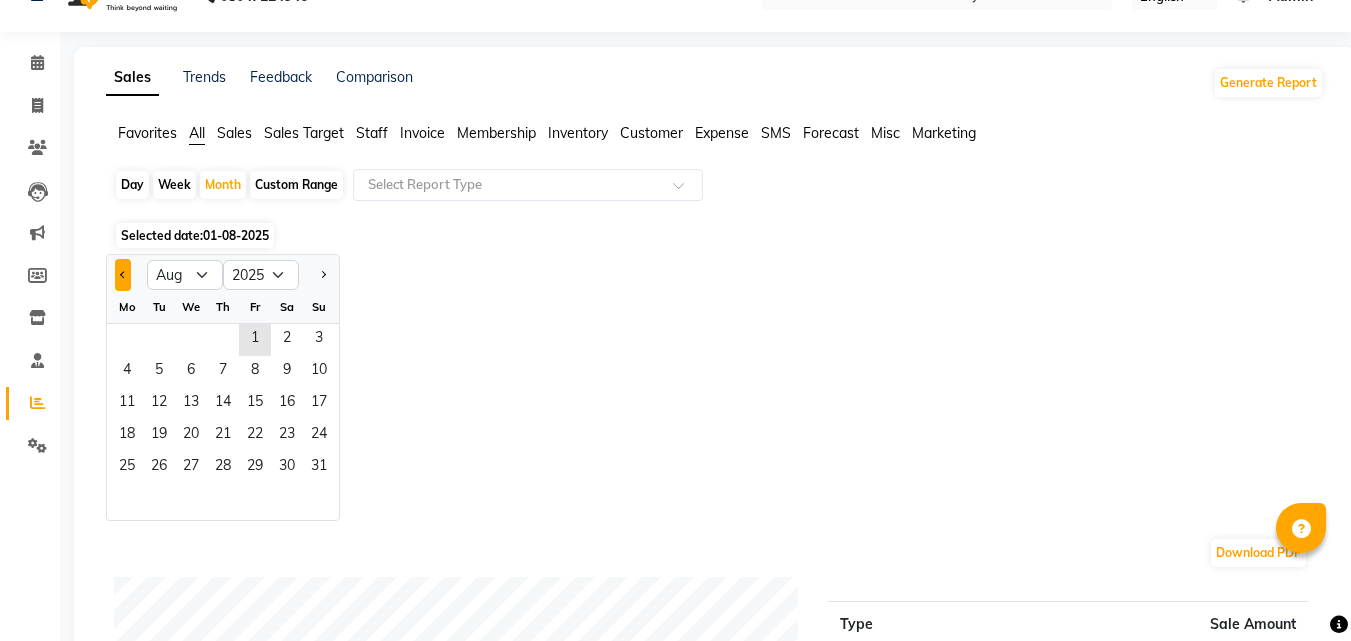 click 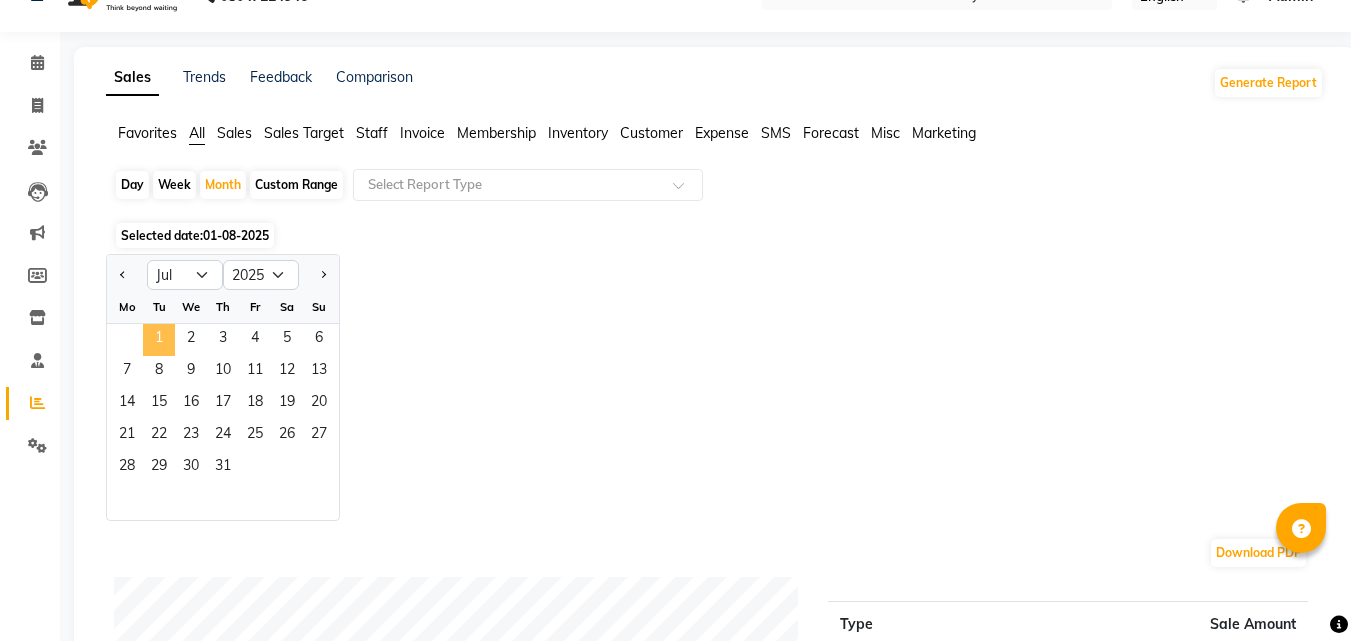 click on "1" 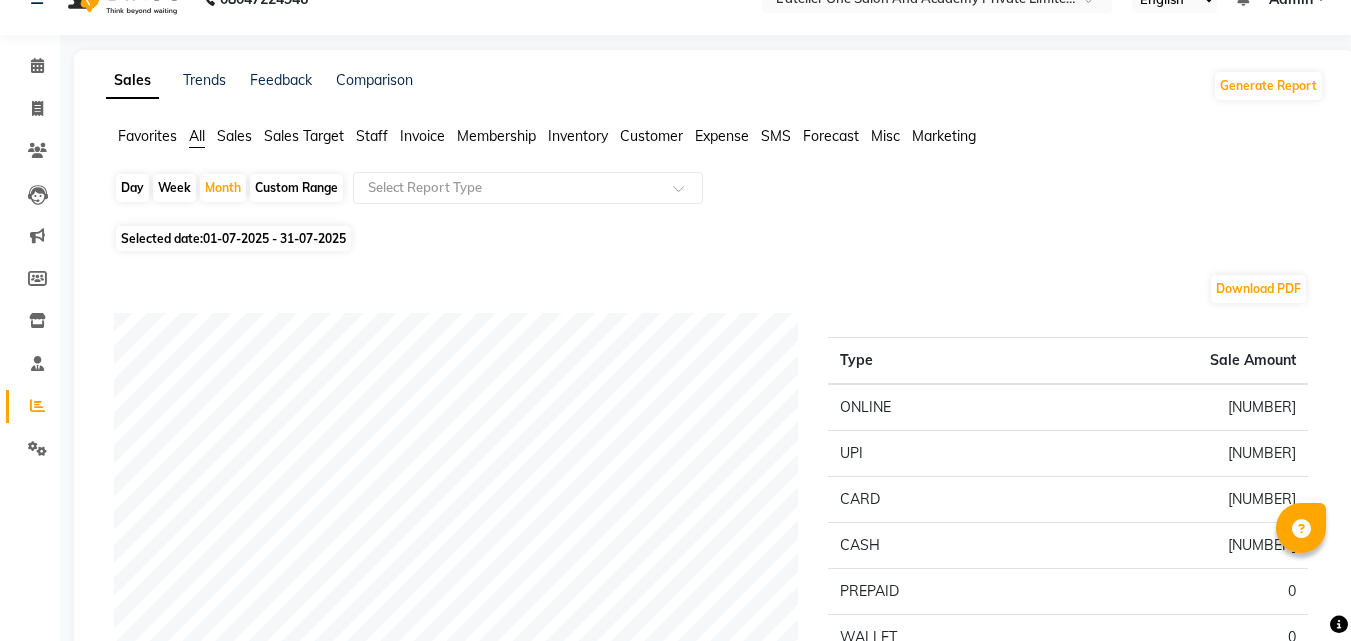 scroll, scrollTop: 0, scrollLeft: 0, axis: both 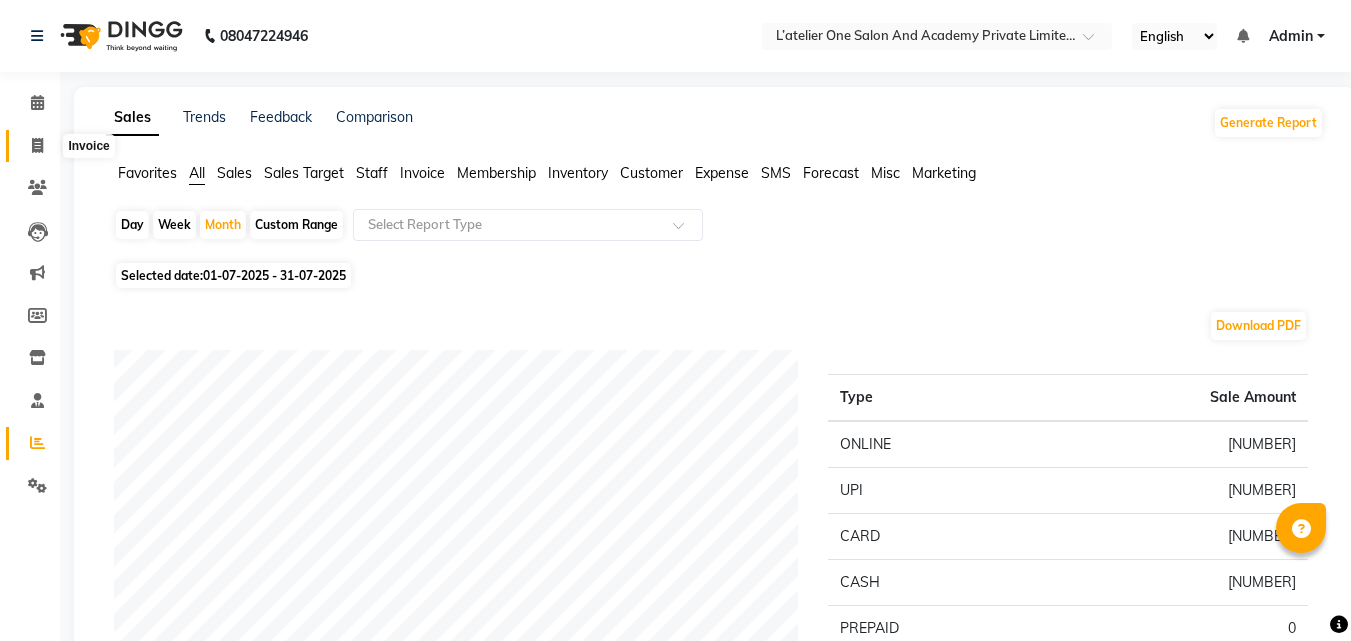 click 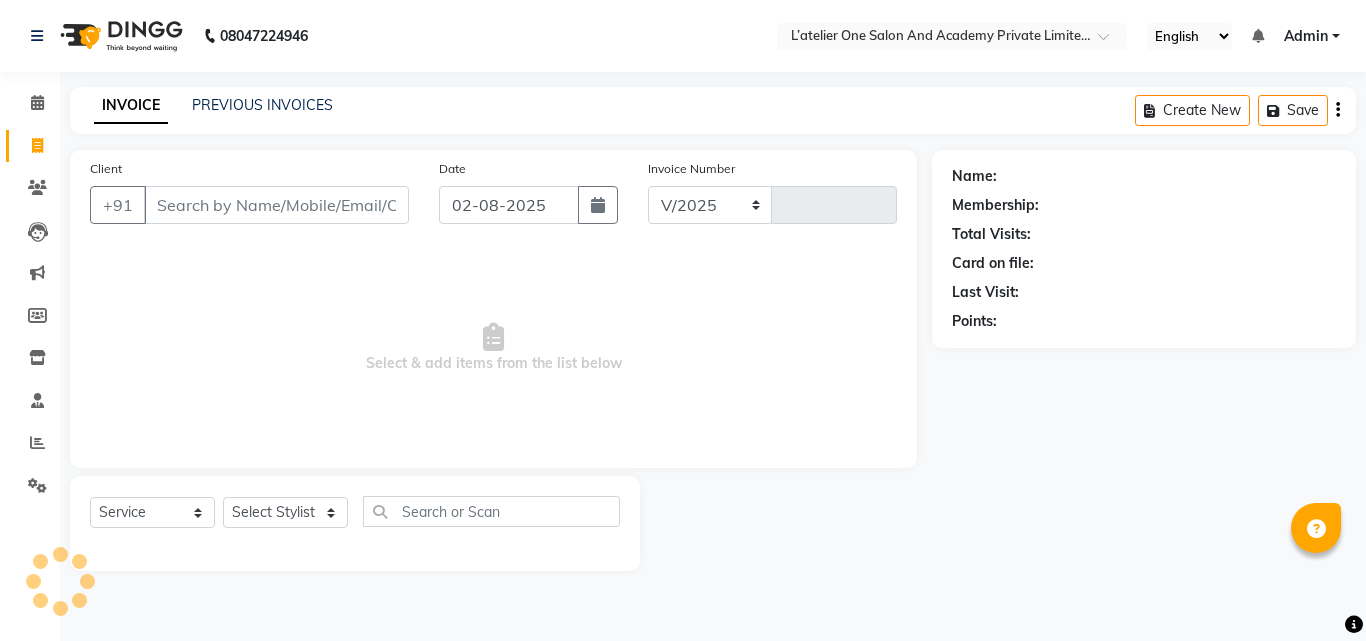 select on "6939" 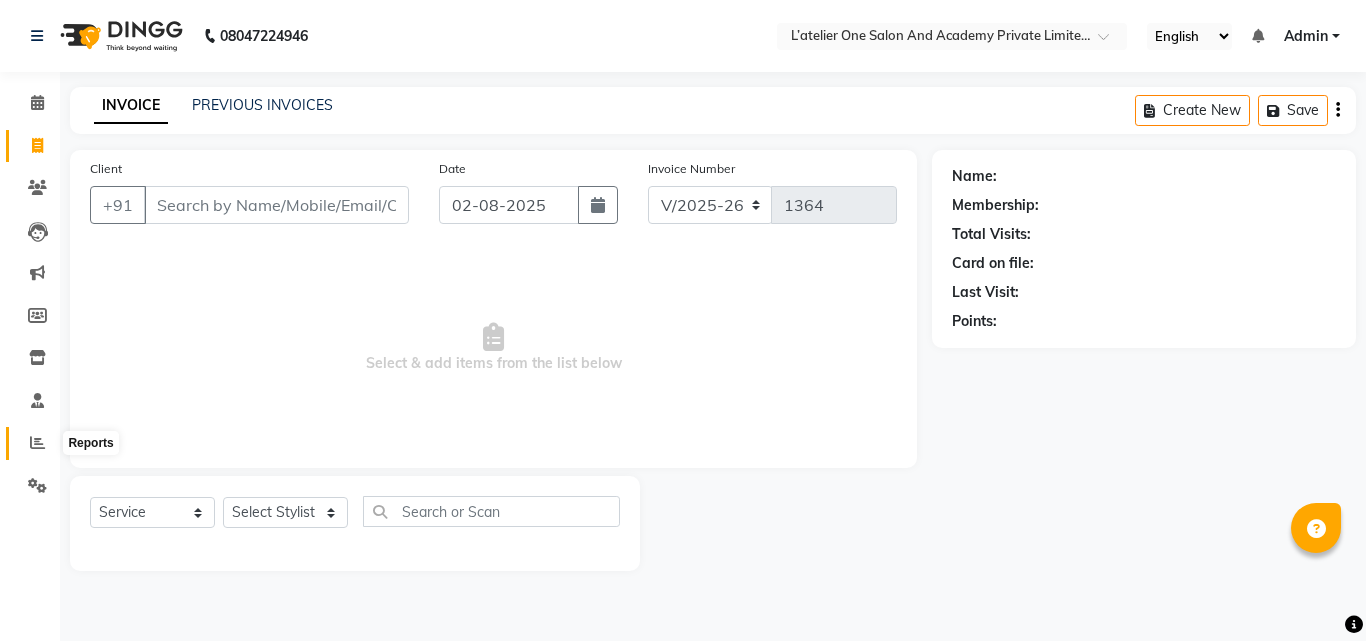 click 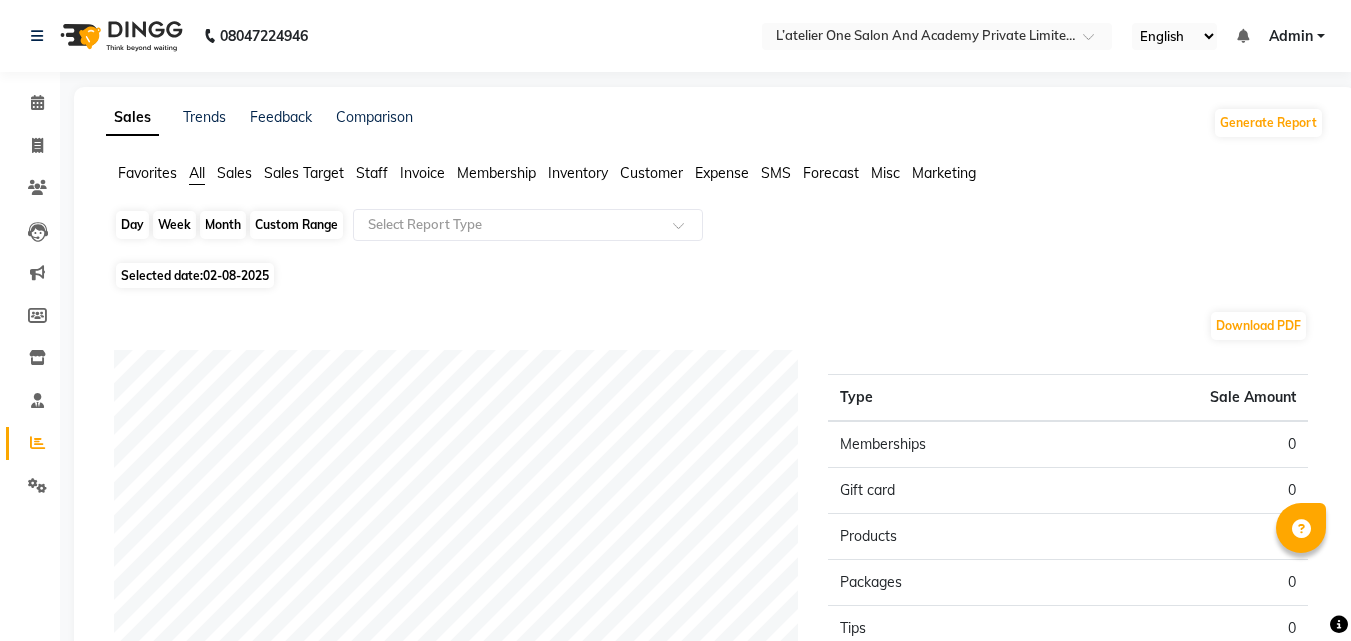 click on "Day" 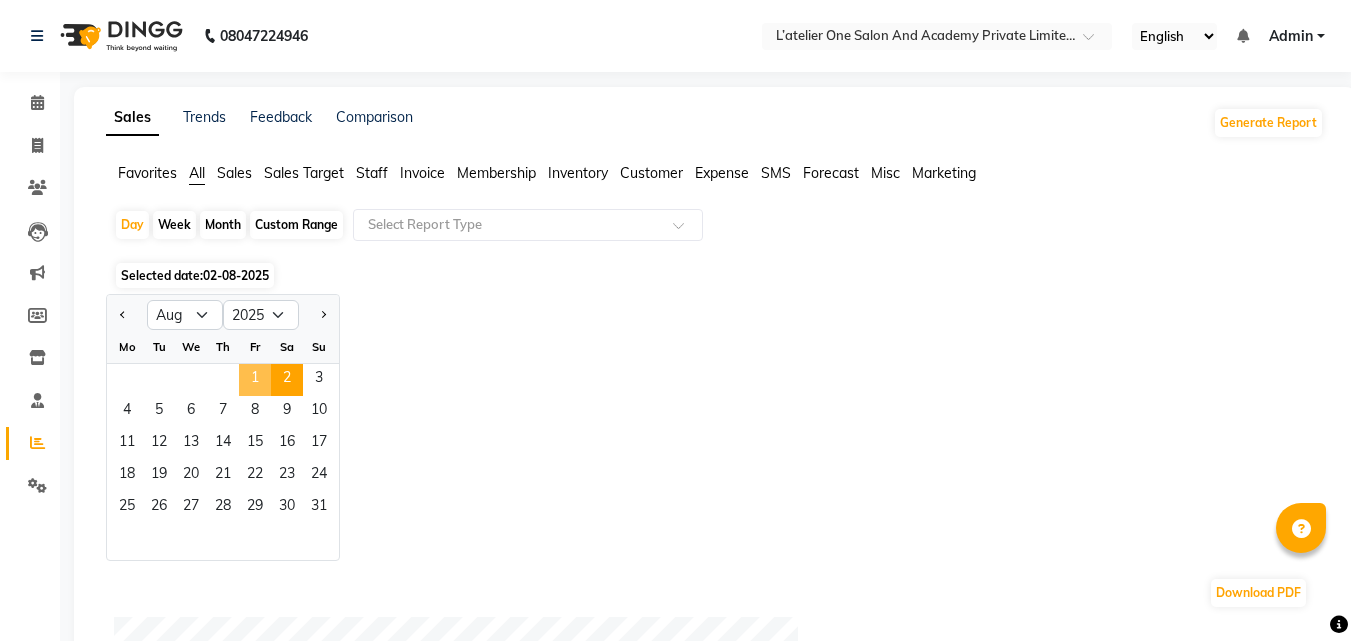 click on "1" 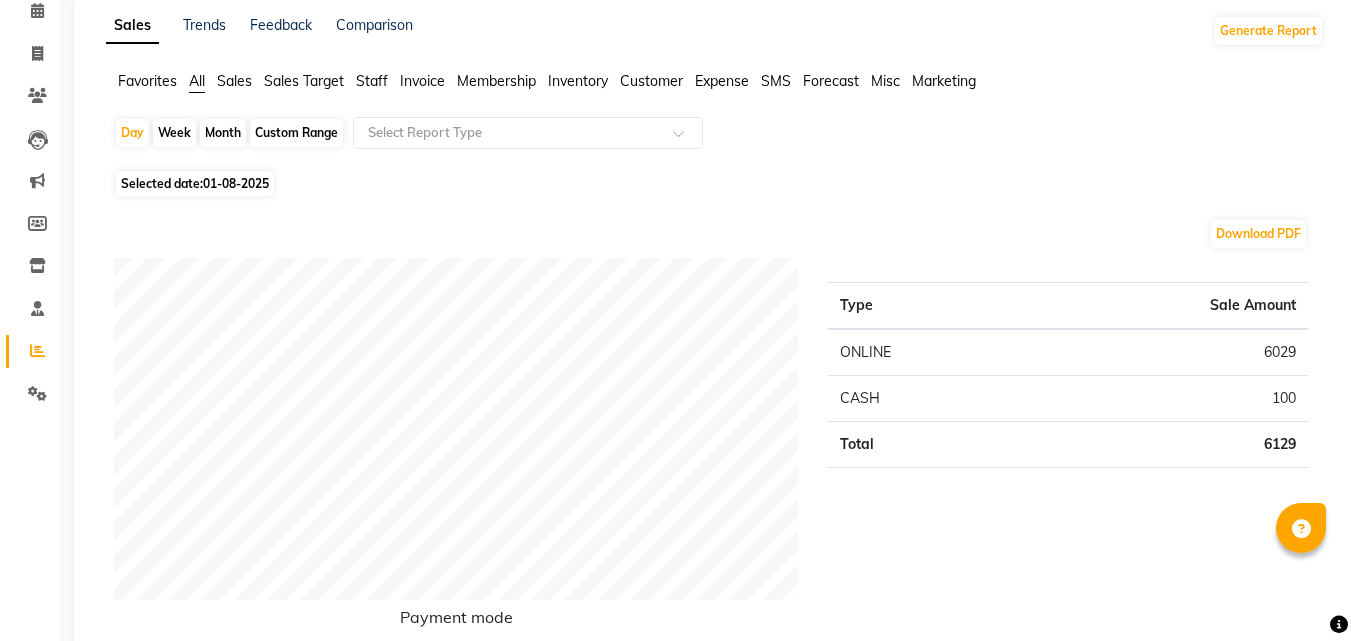 scroll, scrollTop: 80, scrollLeft: 0, axis: vertical 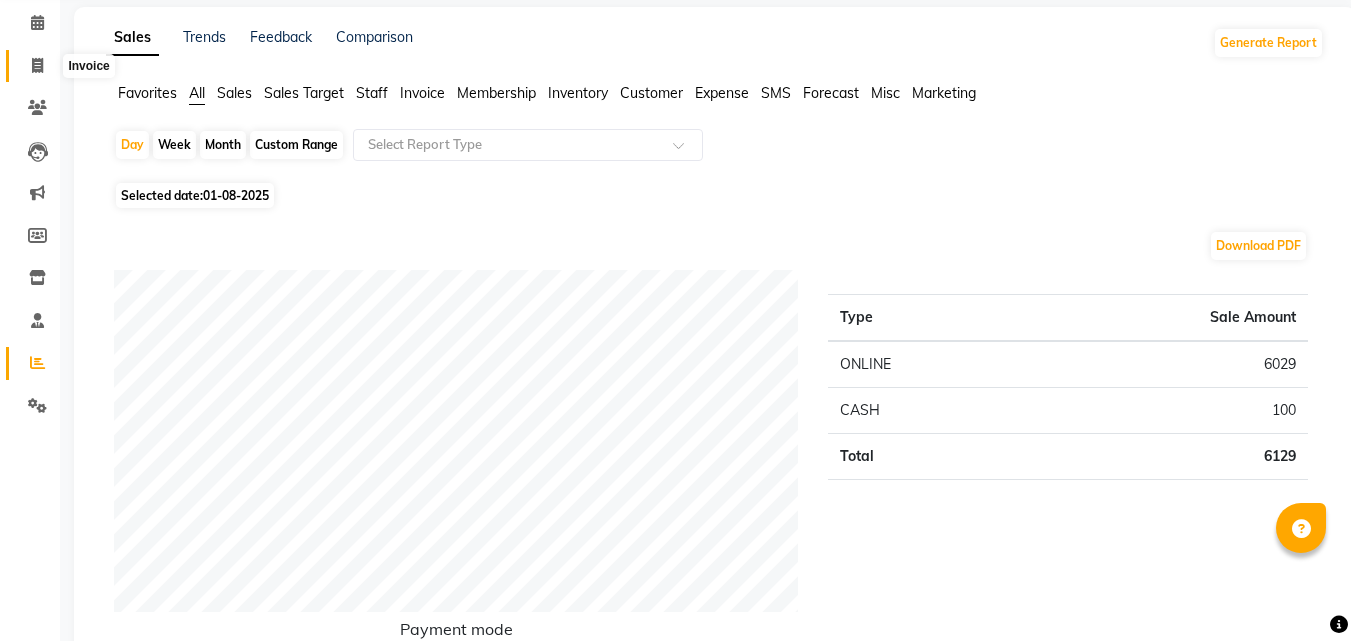 click 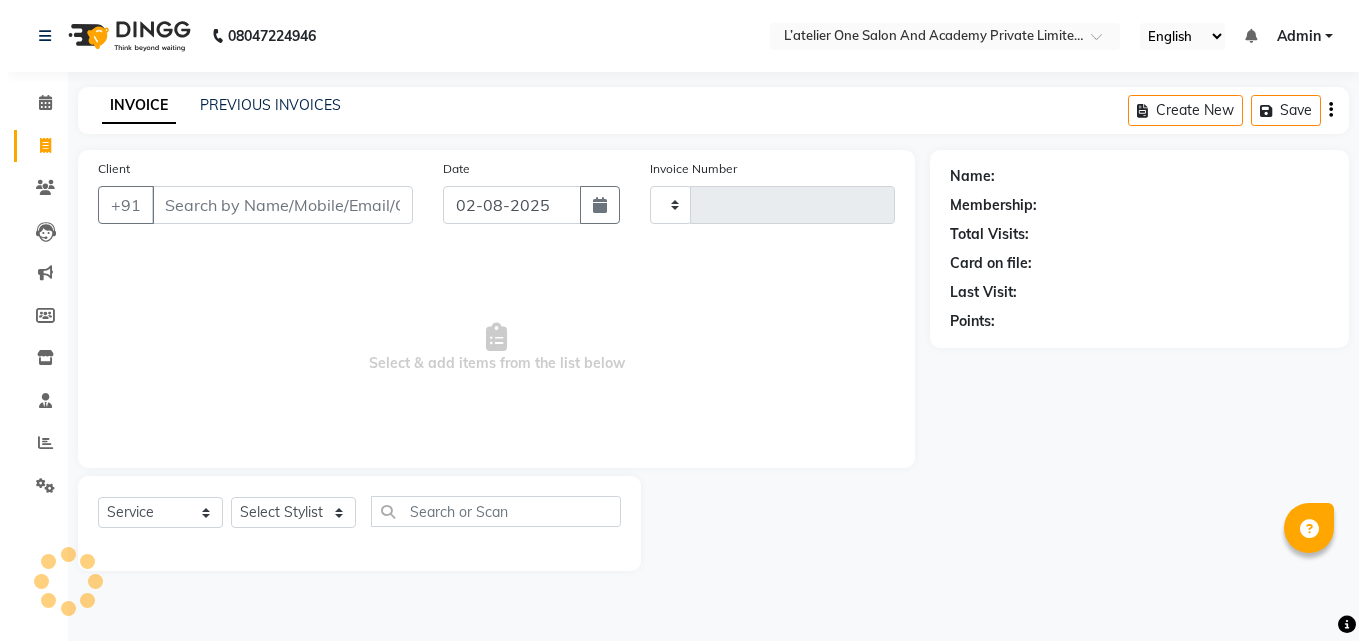 scroll, scrollTop: 0, scrollLeft: 0, axis: both 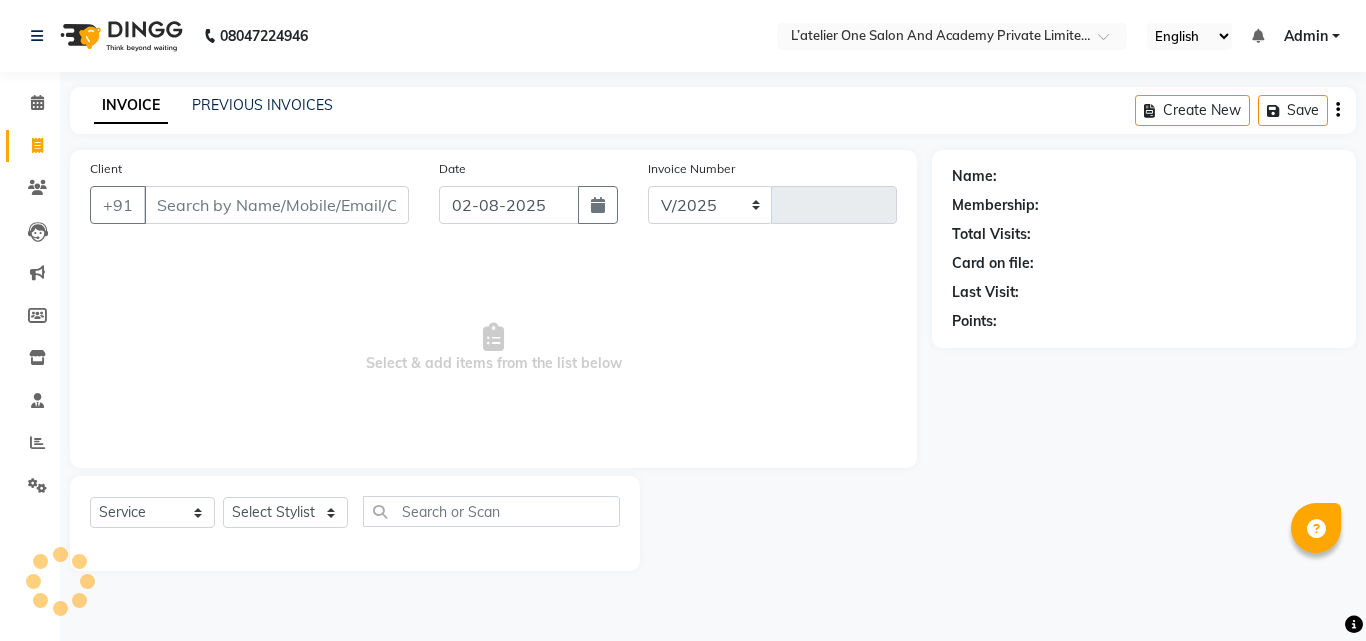 select on "6939" 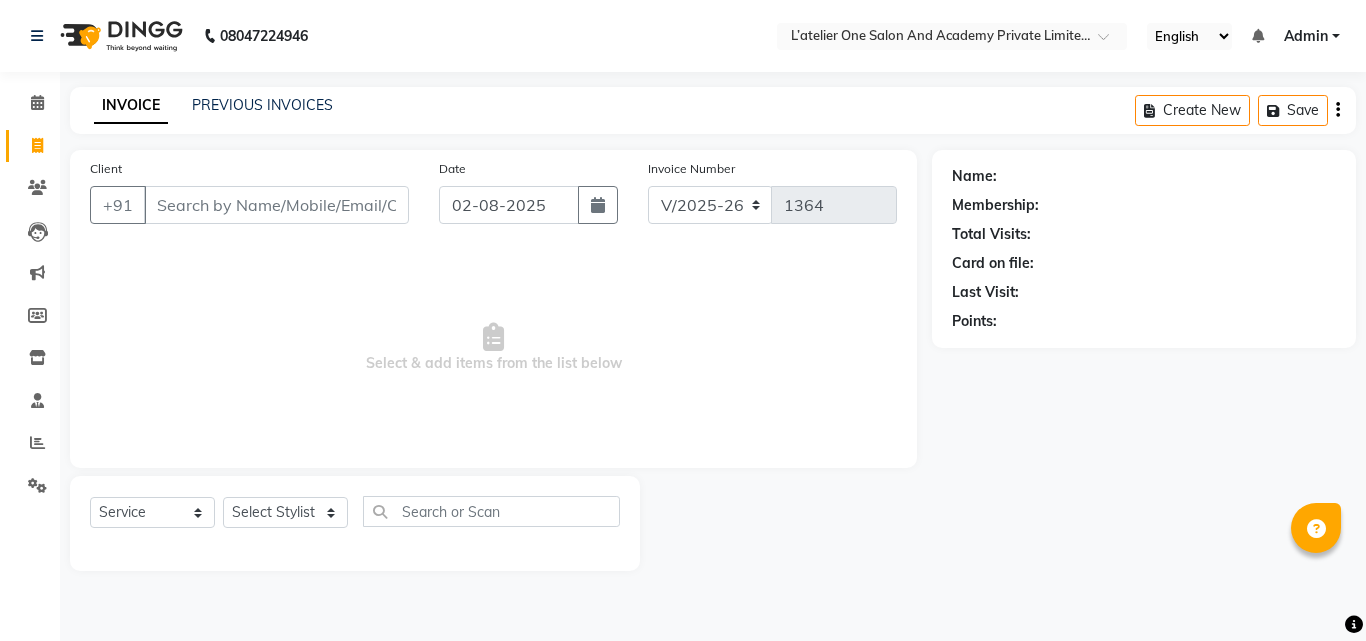 click on "Calendar  Invoice  Clients  Leads   Marketing  Members  Inventory  Staff  Reports  Settings Completed InProgress Upcoming Dropped Tentative Check-In Confirm Bookings Generate Report Segments Page Builder" 